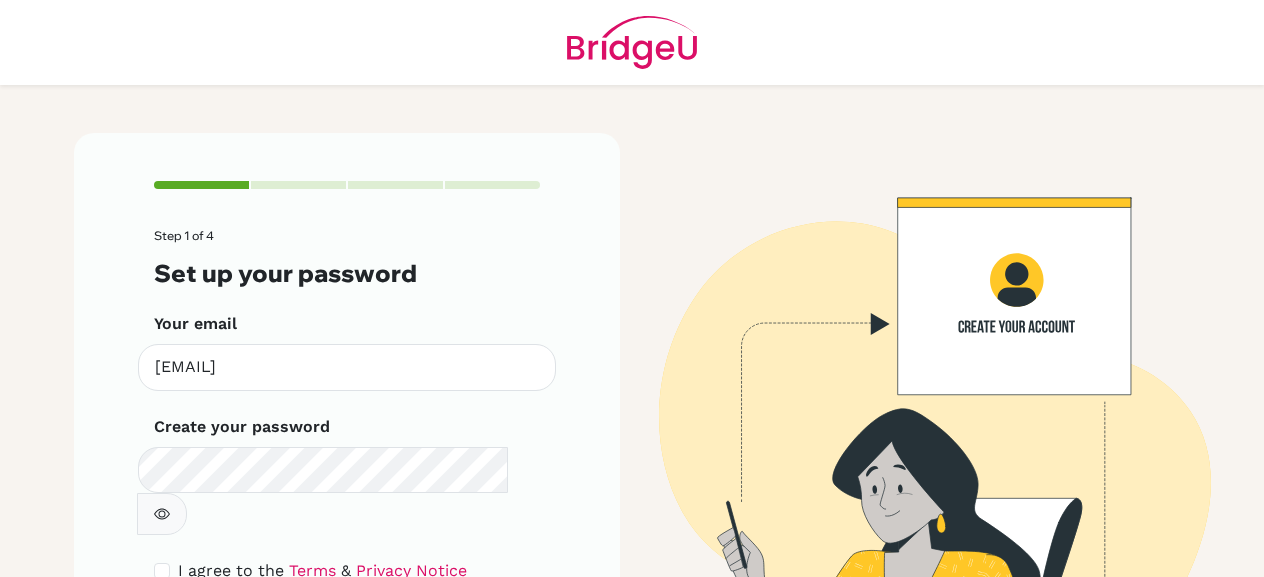 scroll, scrollTop: 0, scrollLeft: 0, axis: both 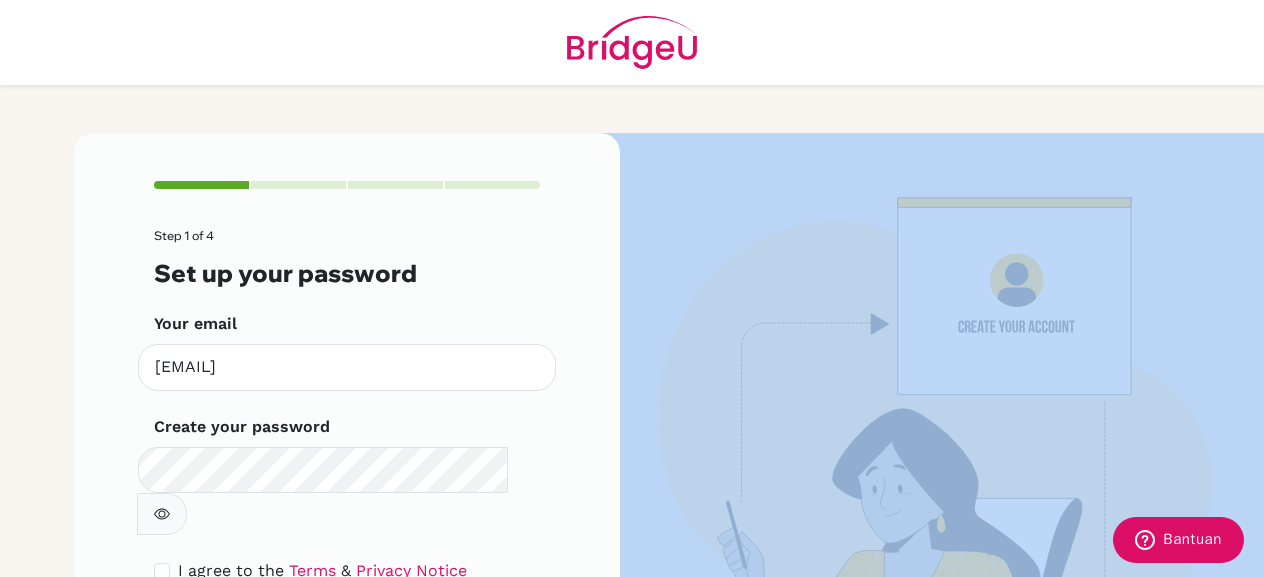 click on "Step 1 of 4
Set up your password
Your email
[EMAIL]
Invalid email
Create your password
Make sure it's at least 6 characters
I agree to the
Terms
&
Privacy Notice
Next, about you" at bounding box center [347, 453] 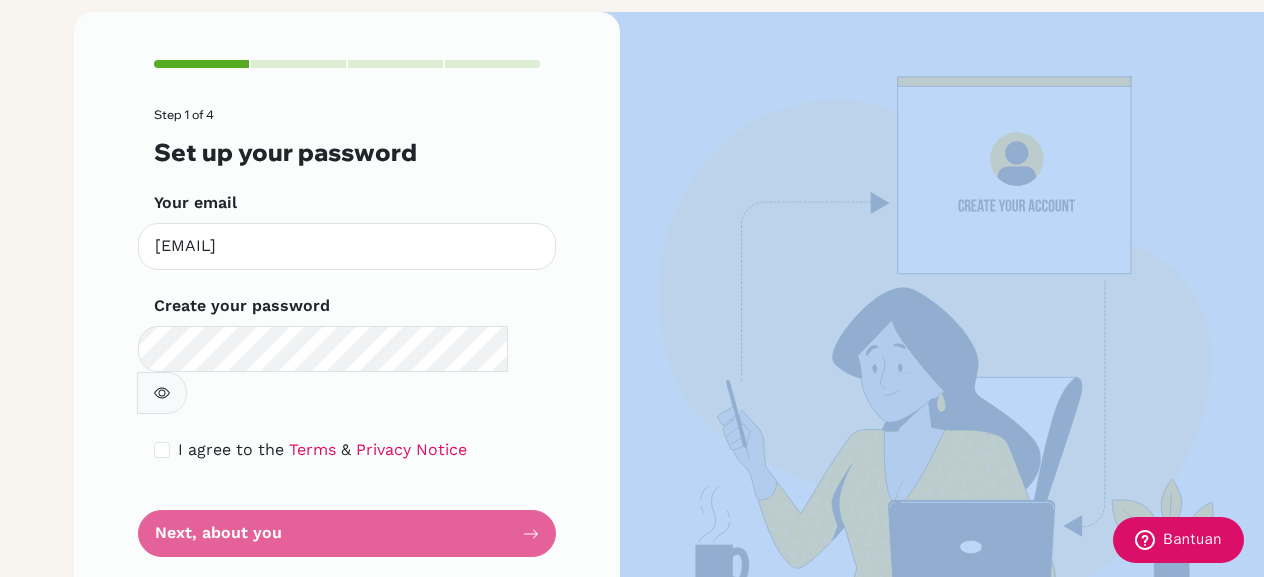 scroll, scrollTop: 0, scrollLeft: 0, axis: both 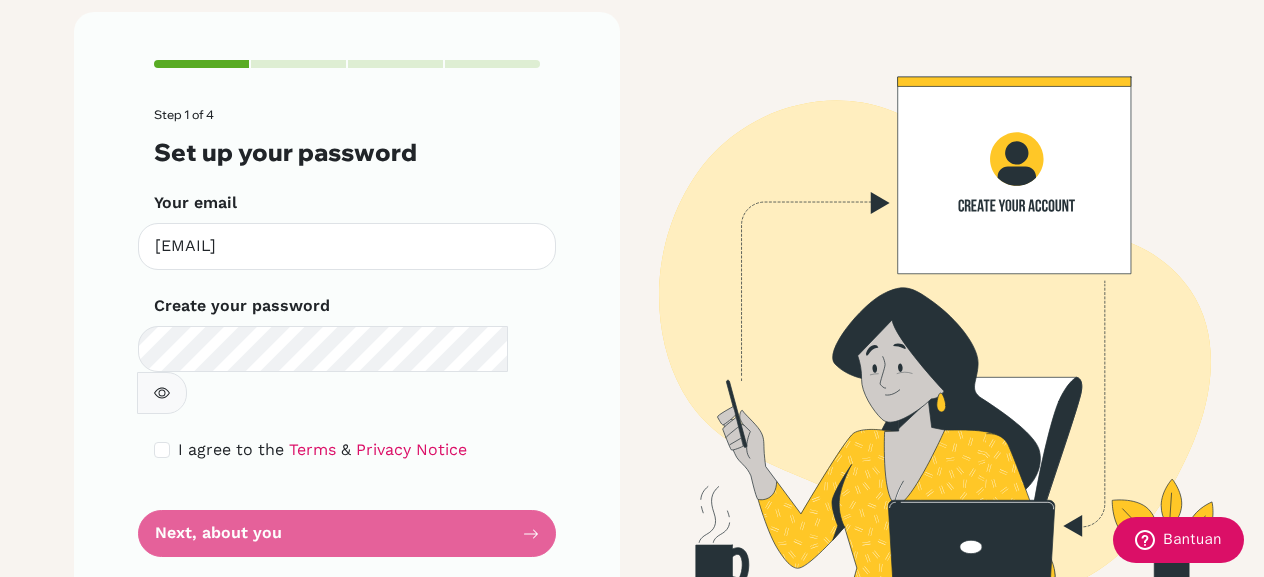 click on "Step 1 of 4
Set up your password
Your email
elainenasia@sekolahciputra.sch.id
Invalid email
Create your password
Make sure it's at least 6 characters
I agree to the
Terms
&
Privacy Notice
Next, about you" at bounding box center [347, 308] 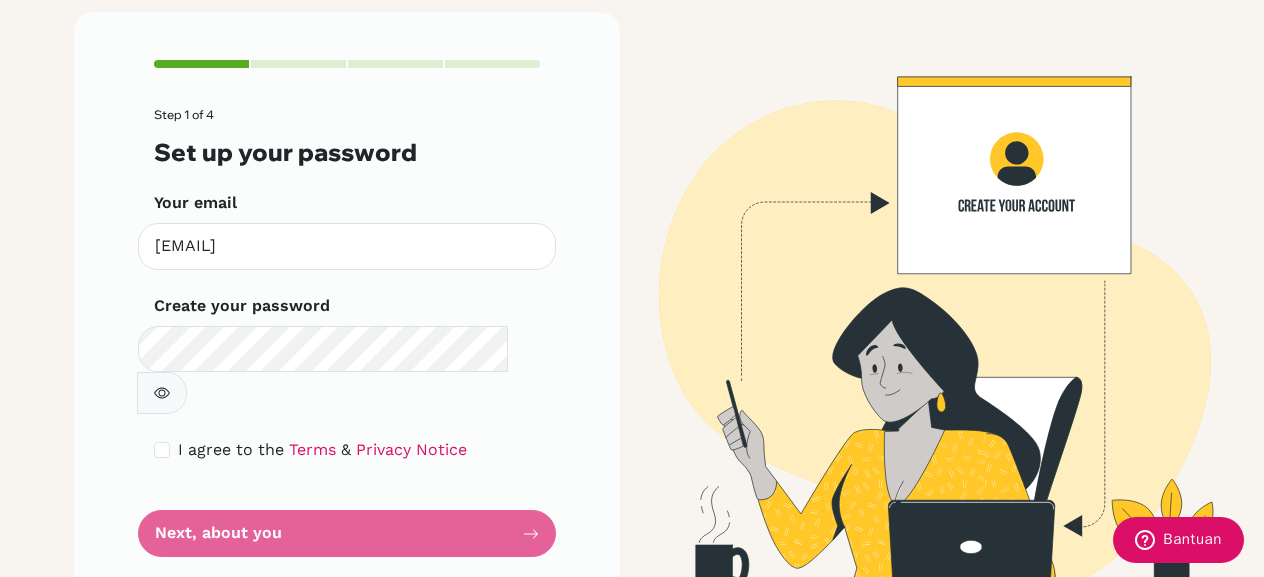click on "Step 1 of 4
Set up your password
Your email
elainenasia@sekolahciputra.sch.id
Invalid email
Create your password
Make sure it's at least 6 characters
I agree to the
Terms
&
Privacy Notice
Next, about you" at bounding box center [347, 332] 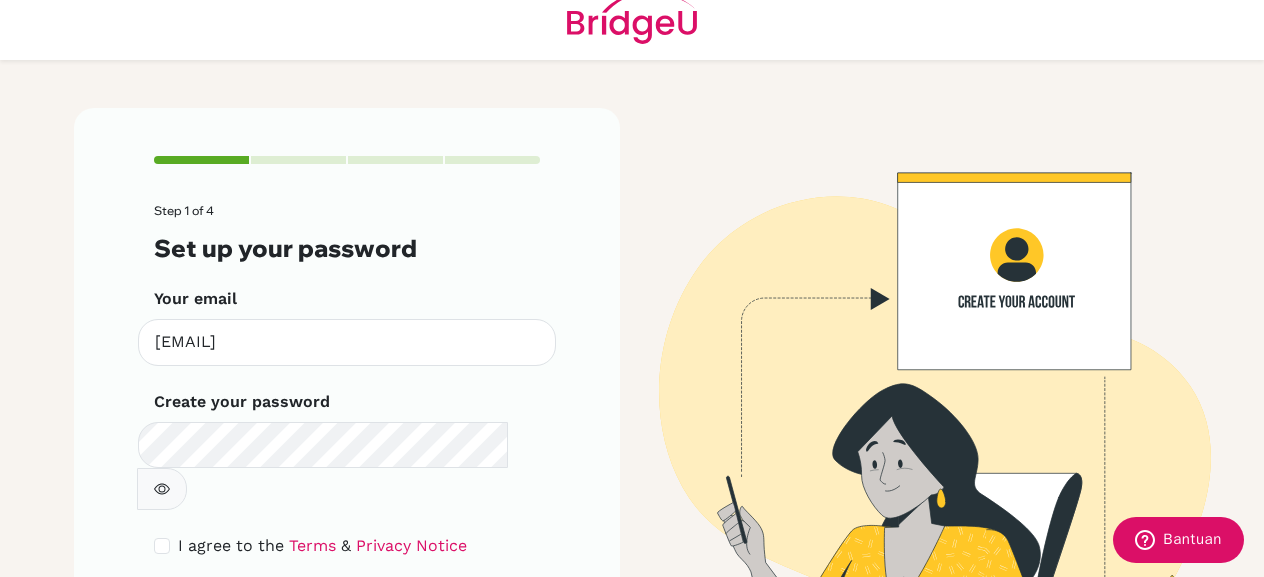 scroll, scrollTop: 121, scrollLeft: 0, axis: vertical 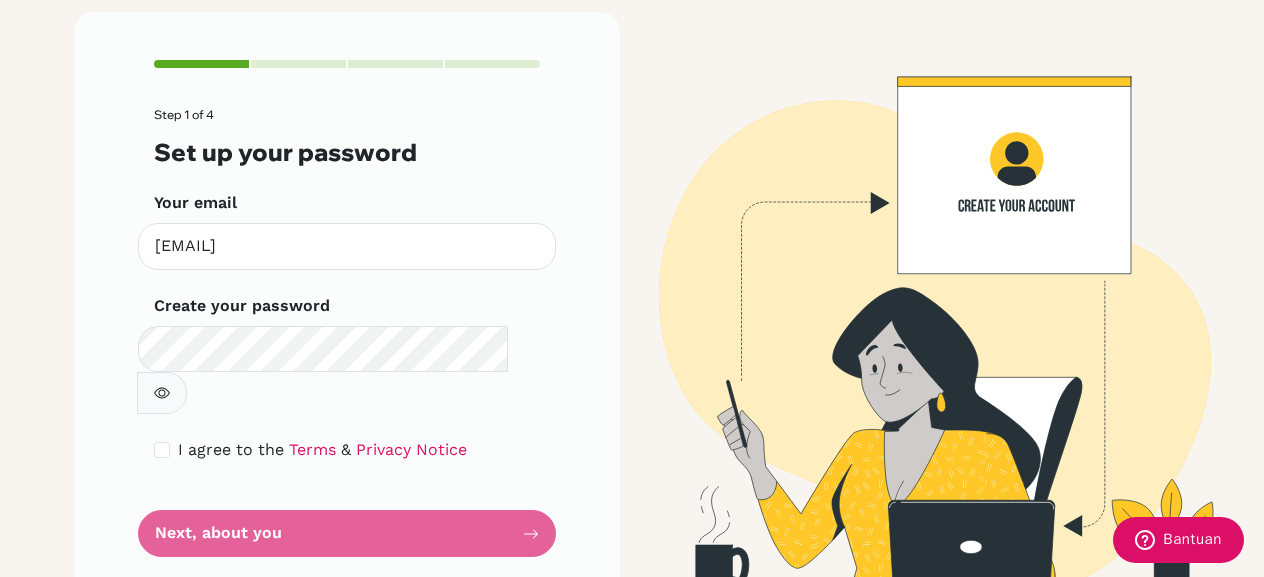 click on "Step 1 of 4
Set up your password
Your email
elainenasia@sekolahciputra.sch.id
Invalid email
Create your password
Make sure it's at least 6 characters
I agree to the
Terms
&
Privacy Notice
Next, about you" at bounding box center [347, 332] 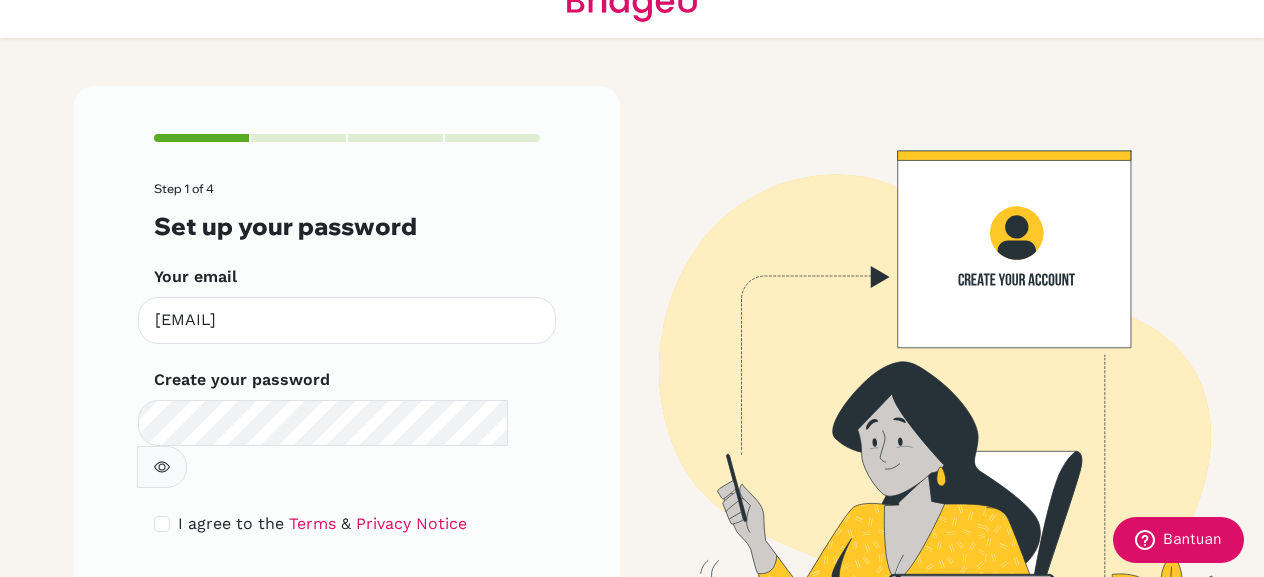 scroll, scrollTop: 121, scrollLeft: 0, axis: vertical 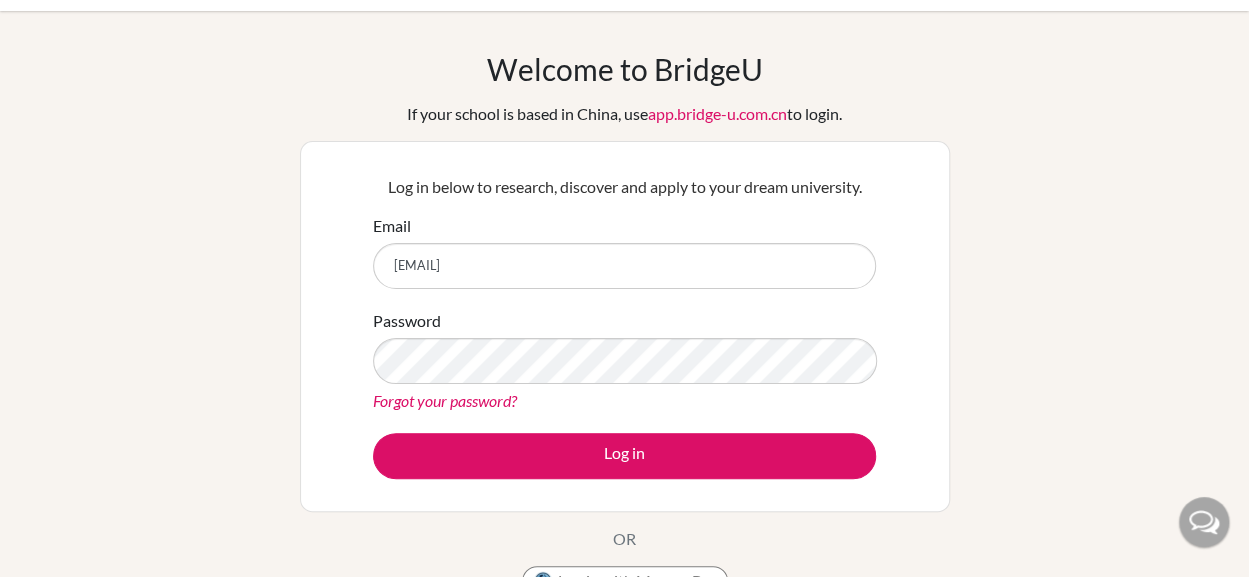 type on "[EMAIL]" 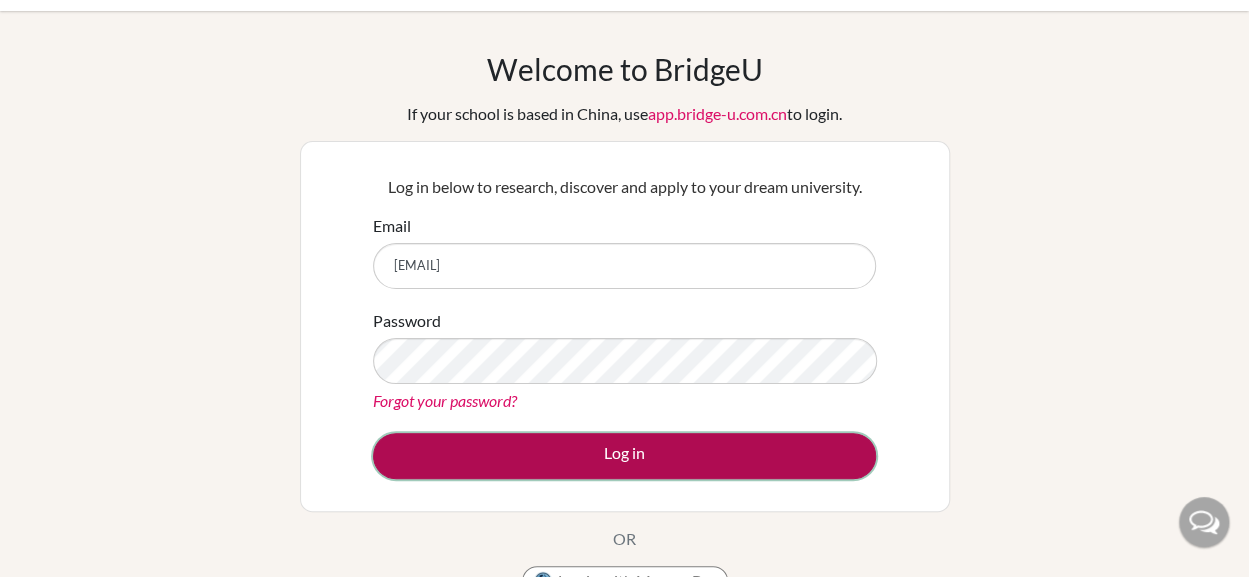 click on "Log in" at bounding box center [624, 456] 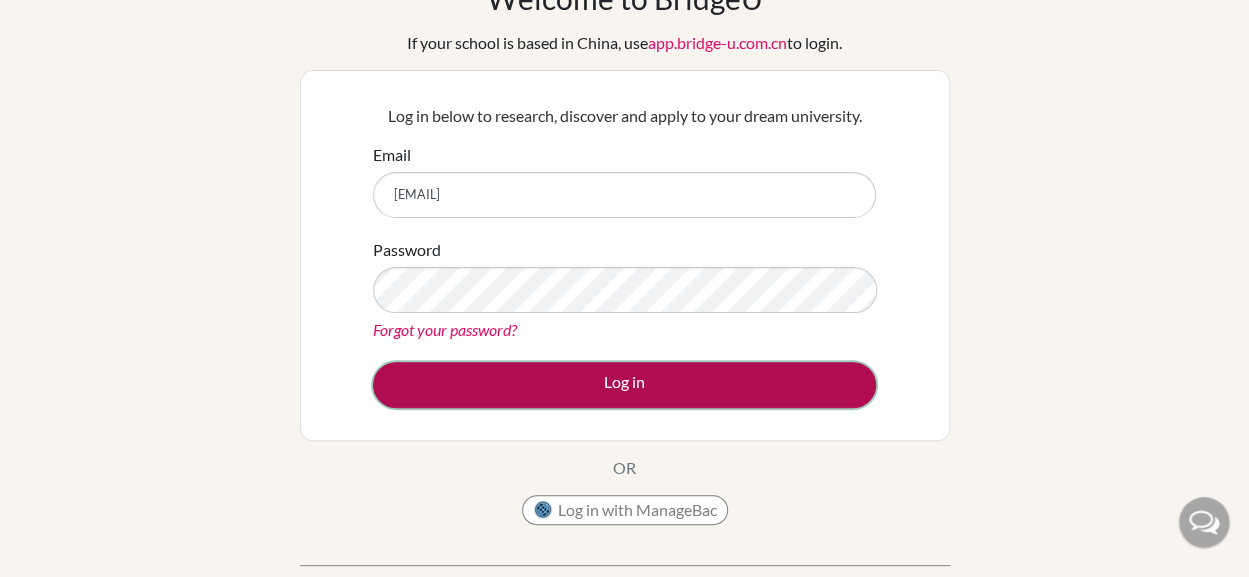 scroll, scrollTop: 121, scrollLeft: 0, axis: vertical 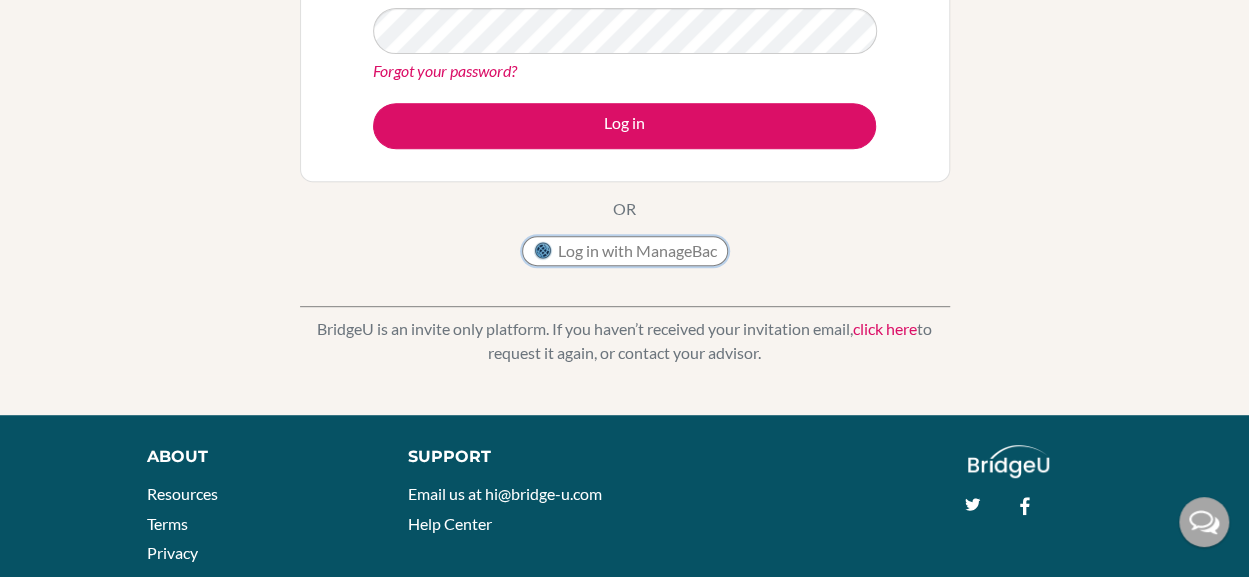 click on "Log in with ManageBac" at bounding box center (625, 251) 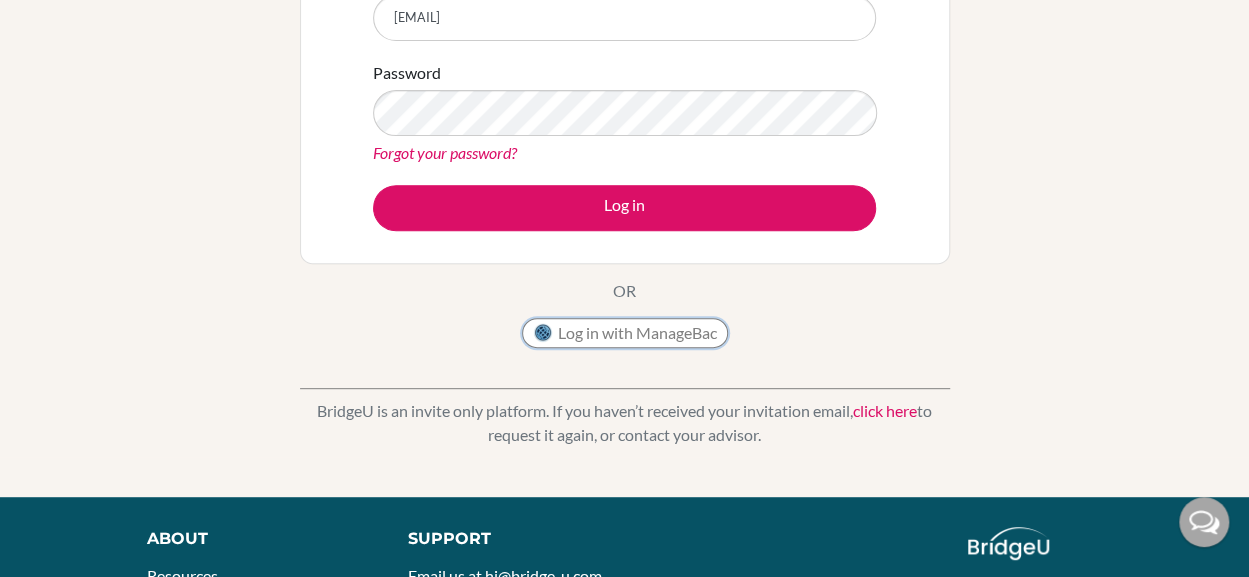 scroll, scrollTop: 298, scrollLeft: 0, axis: vertical 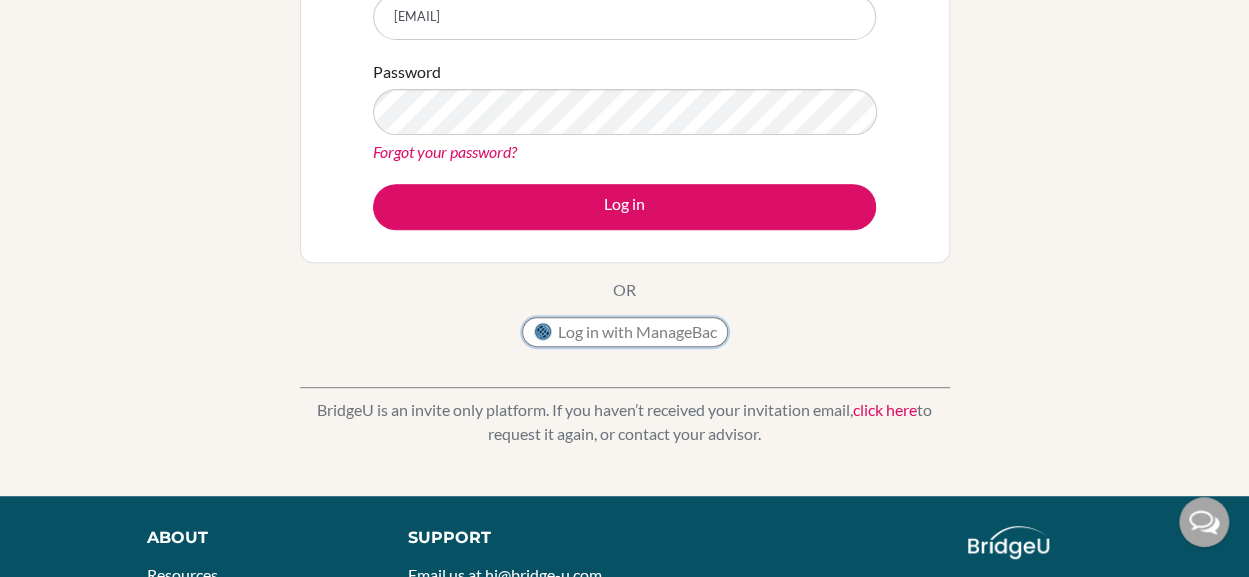 click on "Log in with ManageBac" at bounding box center [625, 332] 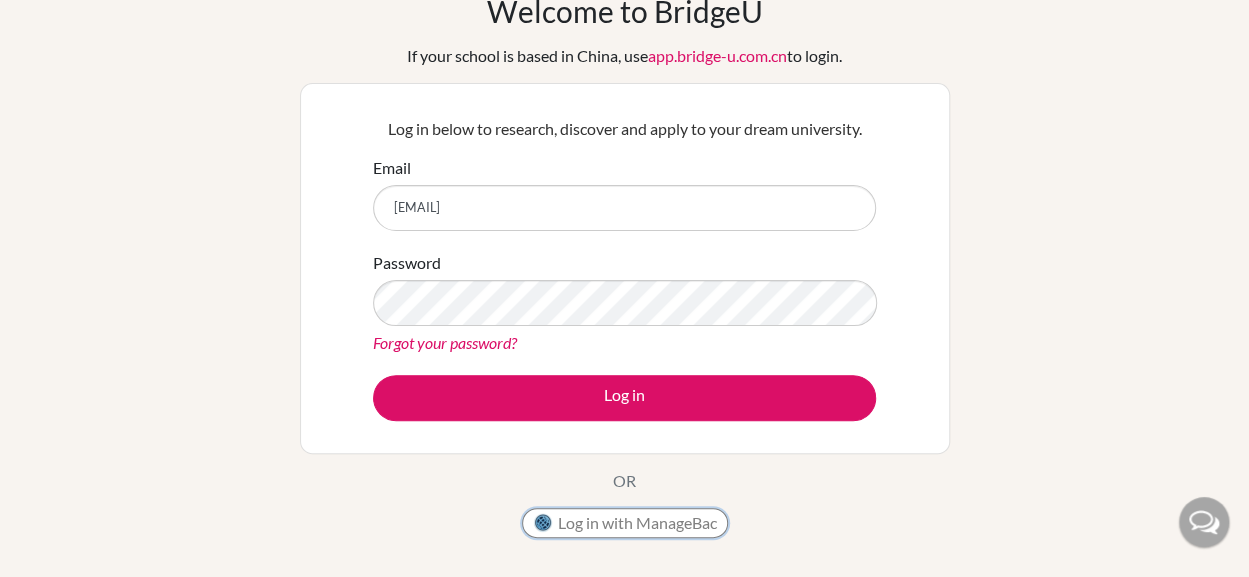 scroll, scrollTop: 115, scrollLeft: 0, axis: vertical 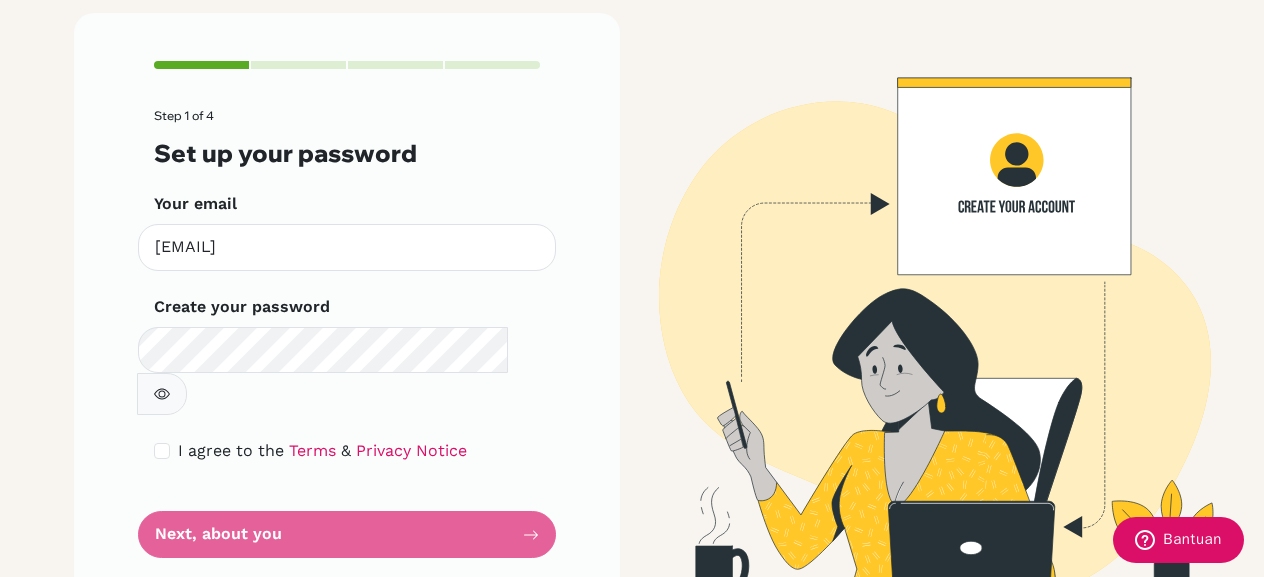 click on "Step 1 of 4
Set up your password
Your email
[EMAIL]
Invalid email
Create your password
Make sure it's at least 6 characters
I agree to the
Terms
&
Privacy Notice
Next, about you" at bounding box center (347, 333) 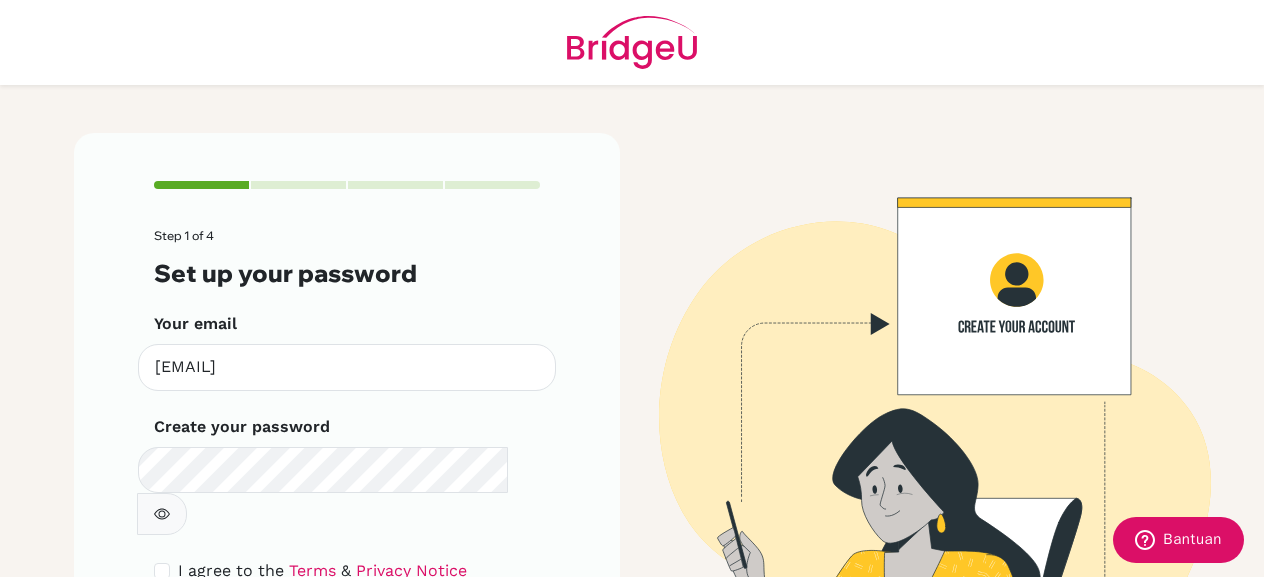 scroll, scrollTop: 121, scrollLeft: 0, axis: vertical 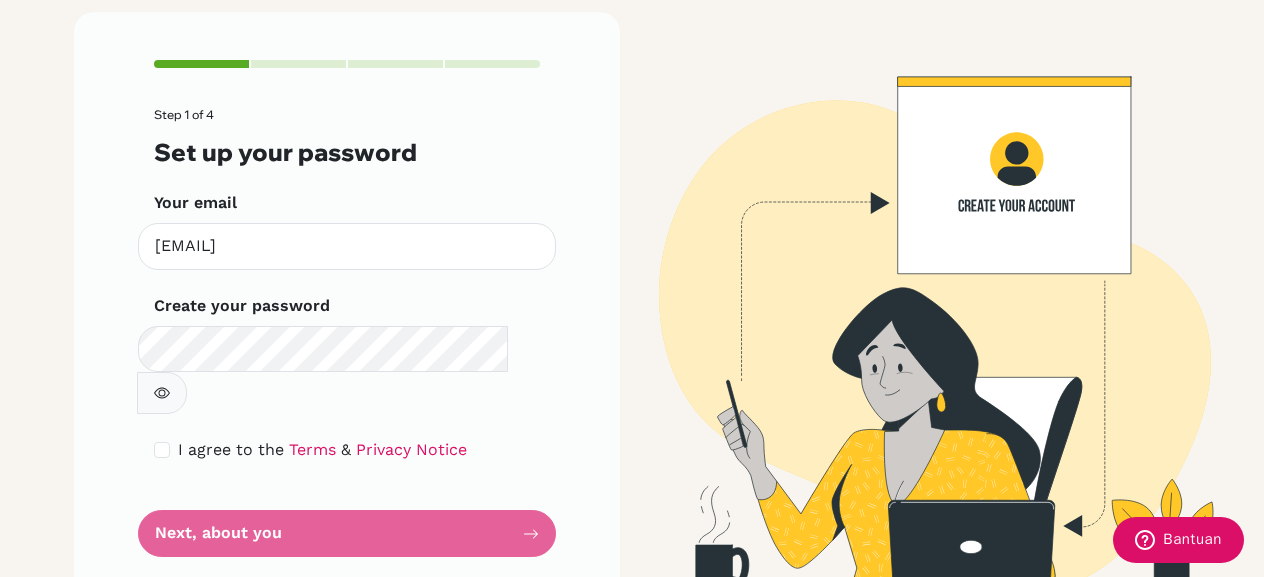 click on "Step 1 of 4
Set up your password
Your email
elainenasia@sekolahciputra.sch.id
Invalid email
Create your password
Make sure it's at least 6 characters
I agree to the
Terms
&
Privacy Notice
Next, about you" at bounding box center (347, 332) 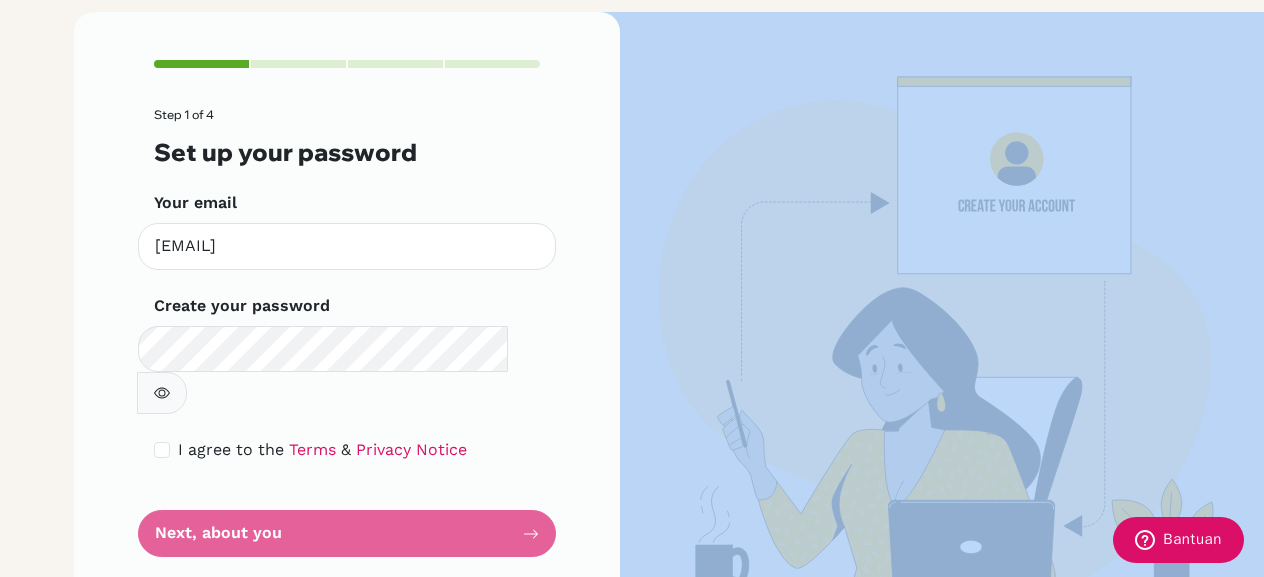 click on "Step 1 of 4
Set up your password
Your email
elainenasia@sekolahciputra.sch.id
Invalid email
Create your password
Make sure it's at least 6 characters
I agree to the
Terms
&
Privacy Notice
Next, about you" at bounding box center [347, 332] 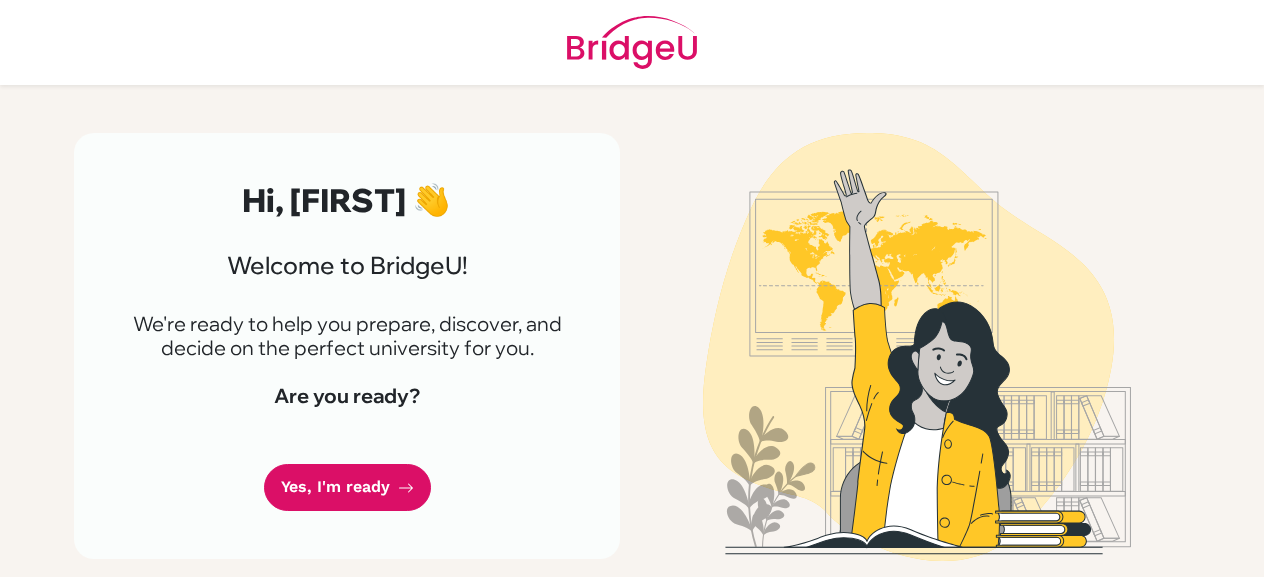 scroll, scrollTop: 0, scrollLeft: 0, axis: both 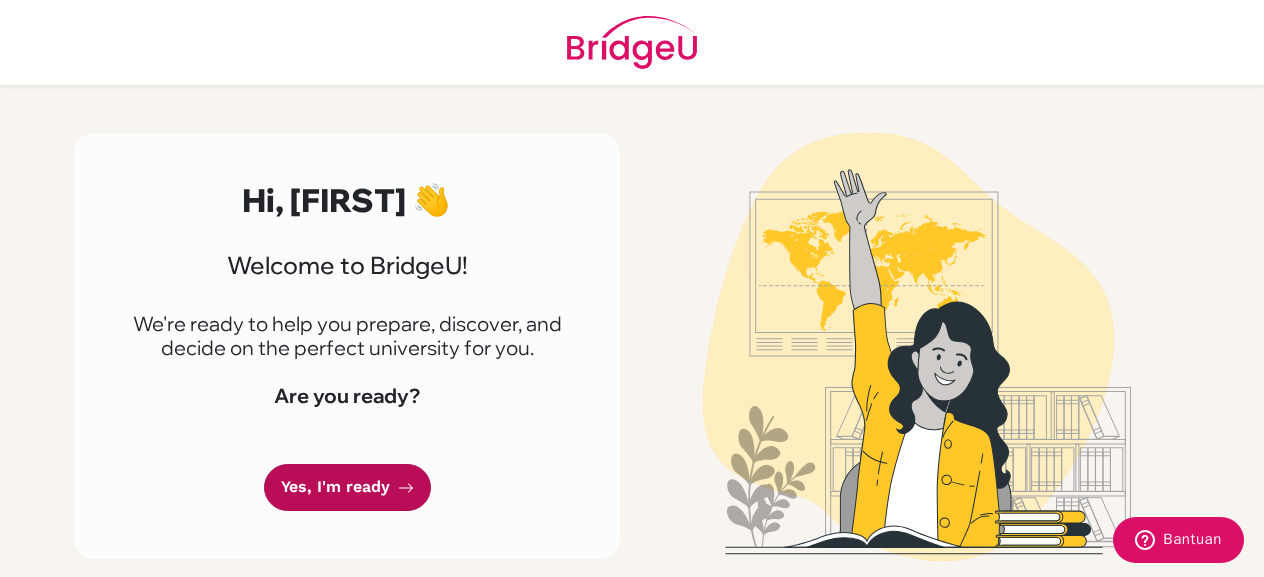 click on "Yes, I'm ready" at bounding box center [347, 487] 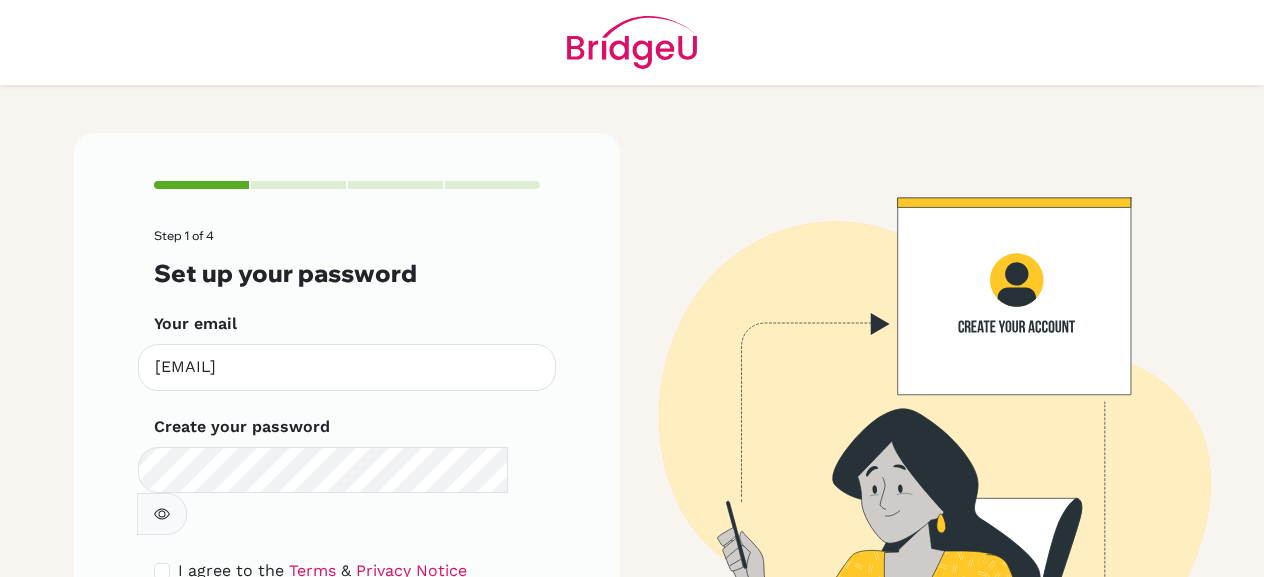 scroll, scrollTop: 0, scrollLeft: 0, axis: both 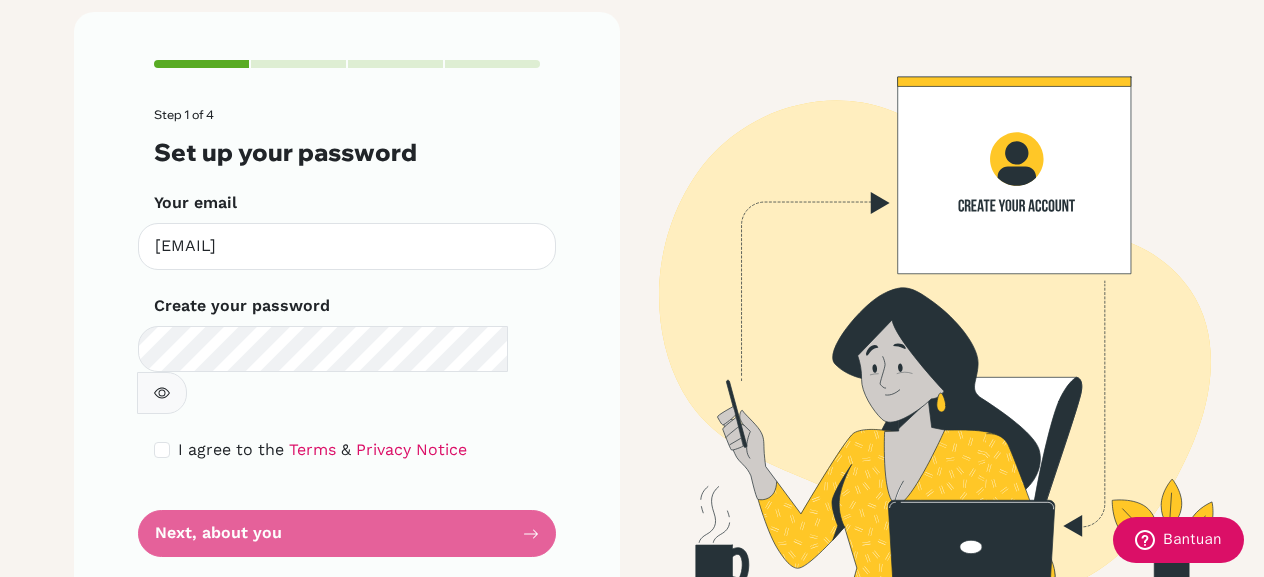 click on "Step 1 of 4
Set up your password
Your email
[EMAIL]
Invalid email
Create your password
Make sure it's at least 6 characters
I agree to the
Terms
&
Privacy Notice
Next, about you" at bounding box center [347, 332] 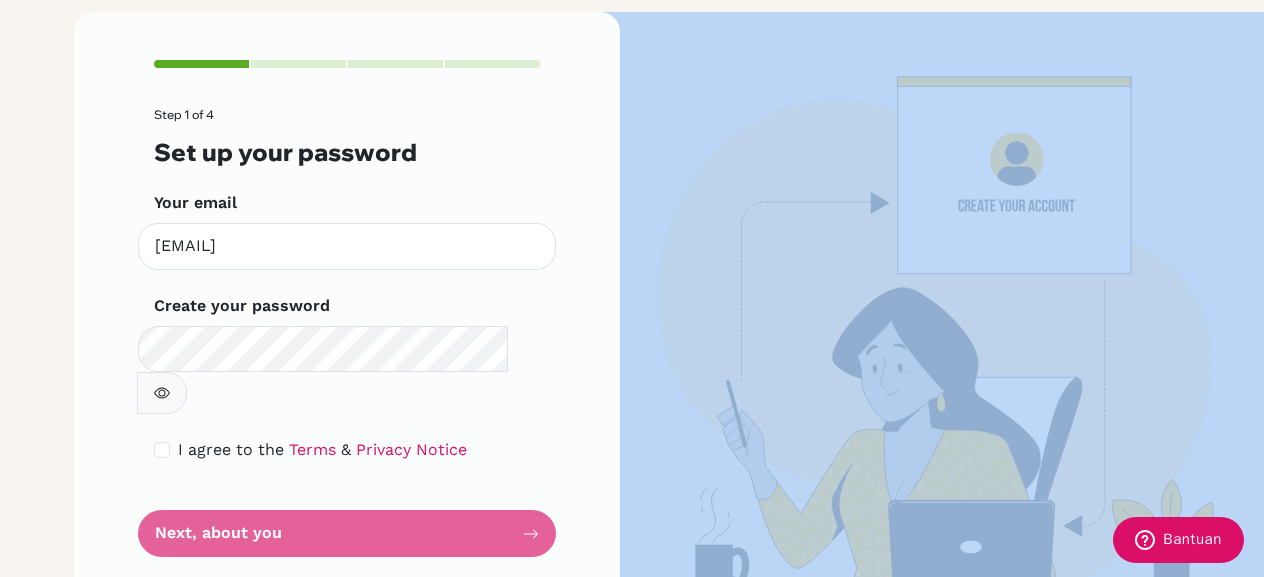 click on "Step 1 of 4
Set up your password
Your email
[EMAIL]
Invalid email
Create your password
Make sure it's at least 6 characters
I agree to the
Terms
&
Privacy Notice
Next, about you" at bounding box center [347, 332] 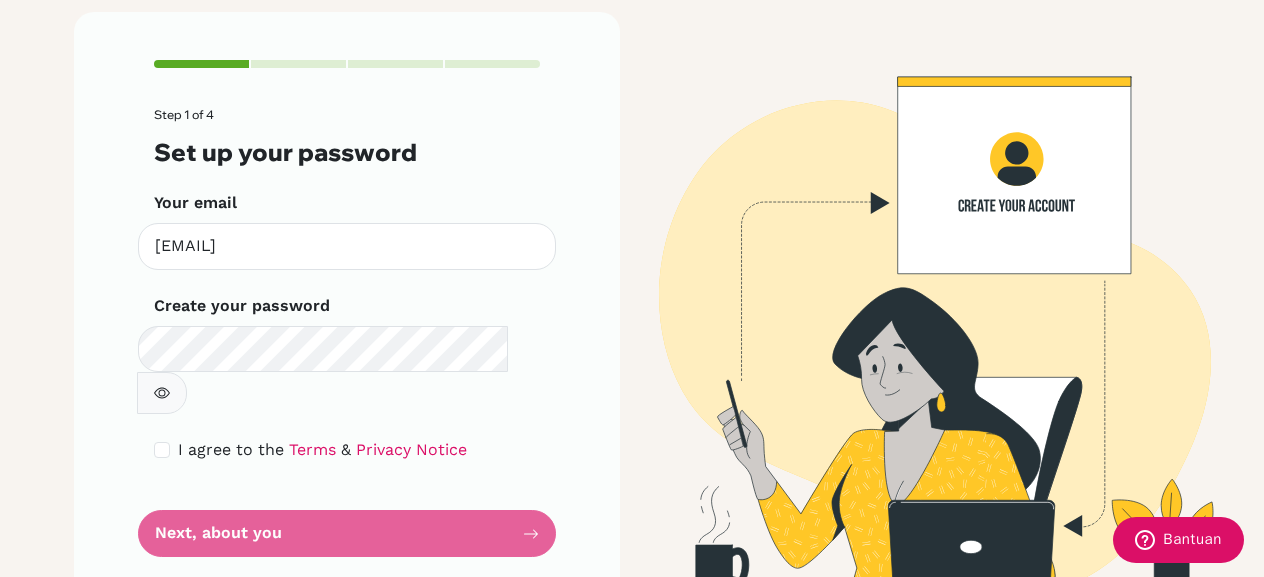 click on "Step 1 of 4
Set up your password
Your email
[EMAIL]
Invalid email
Create your password
Make sure it's at least 6 characters
I agree to the
Terms
&
Privacy Notice
Next, about you" at bounding box center [347, 332] 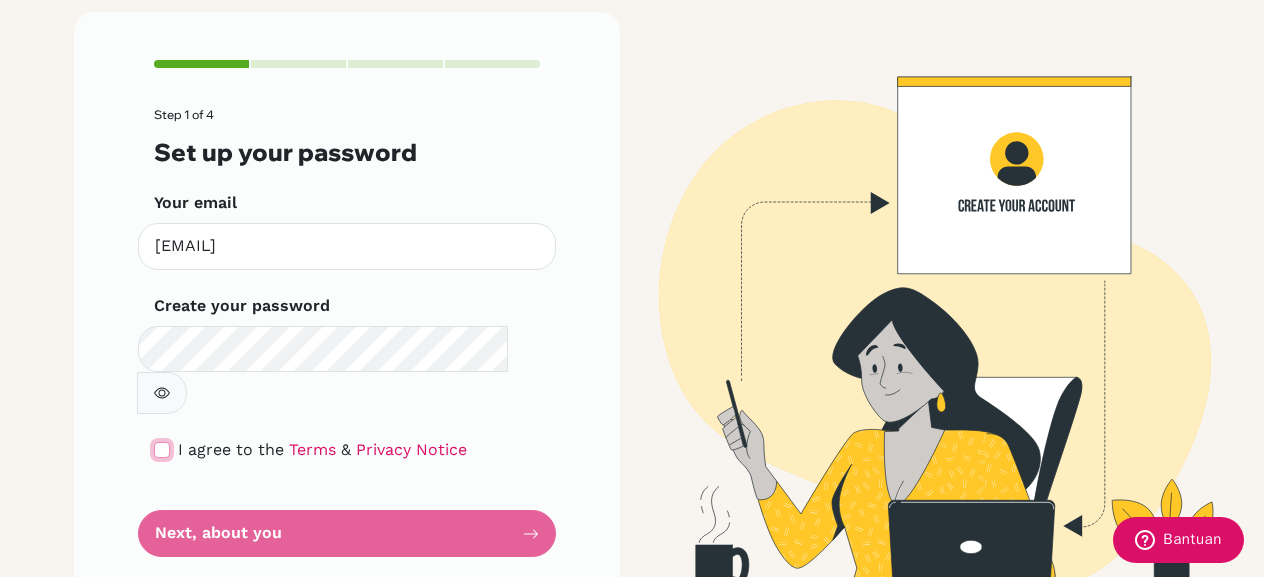 click at bounding box center (162, 450) 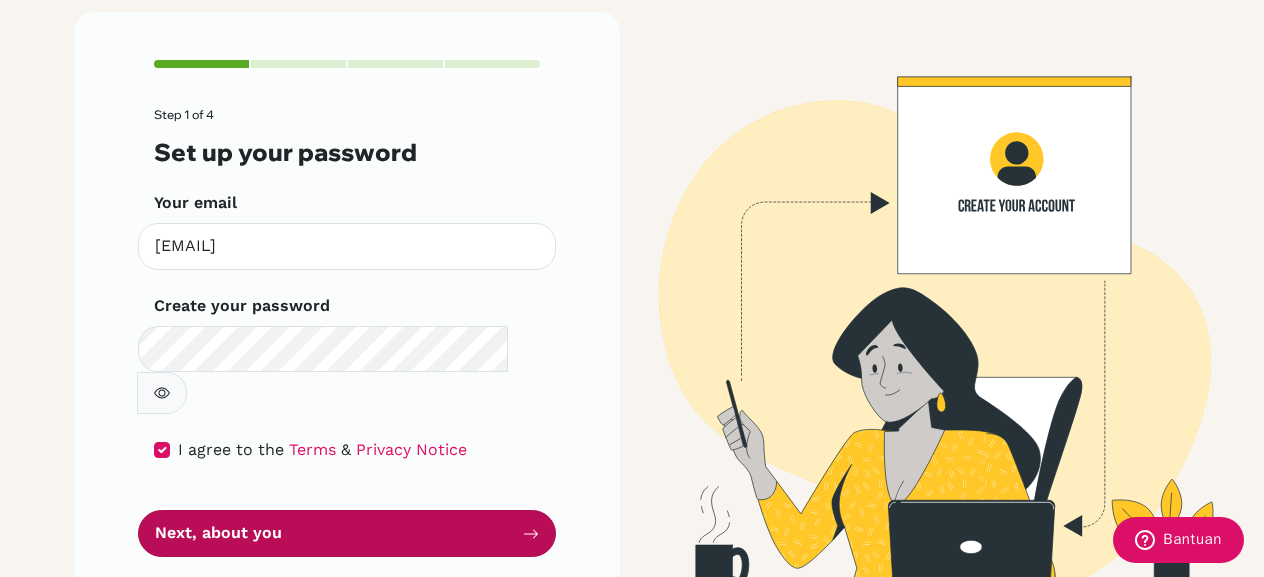 click on "Next, about you" at bounding box center [347, 533] 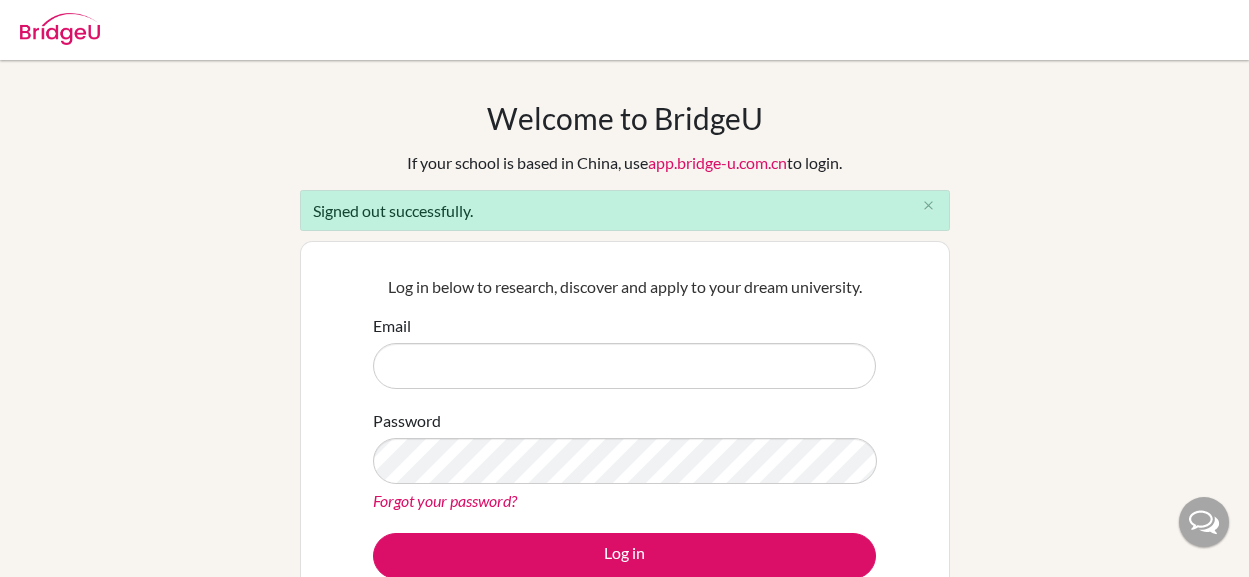 scroll, scrollTop: 0, scrollLeft: 0, axis: both 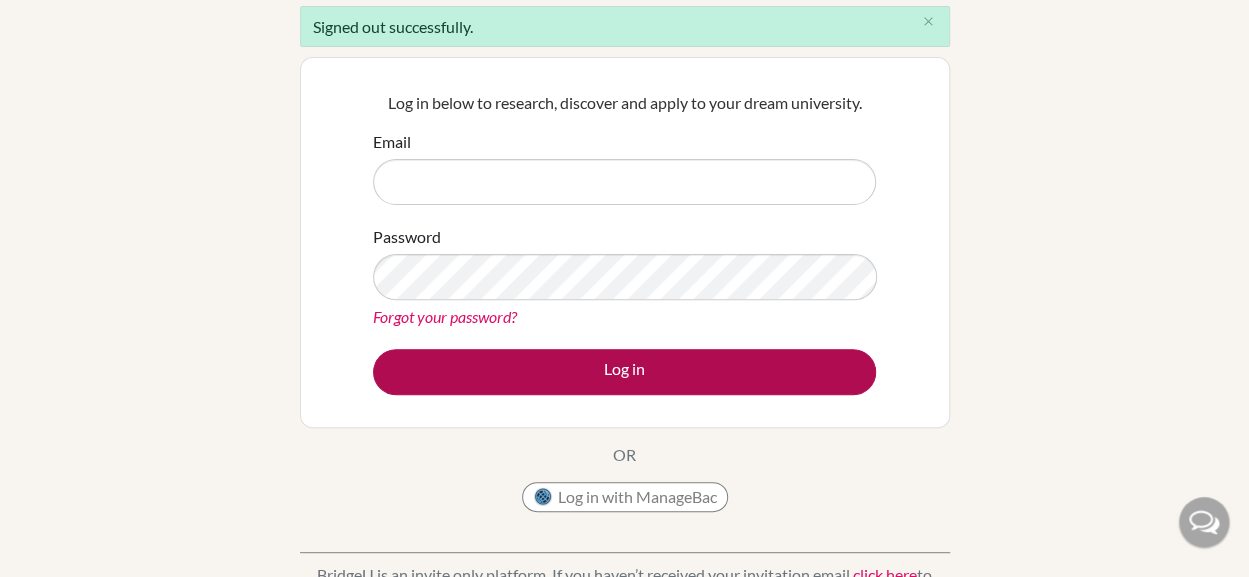type on "[USERNAME]@[DOMAIN]" 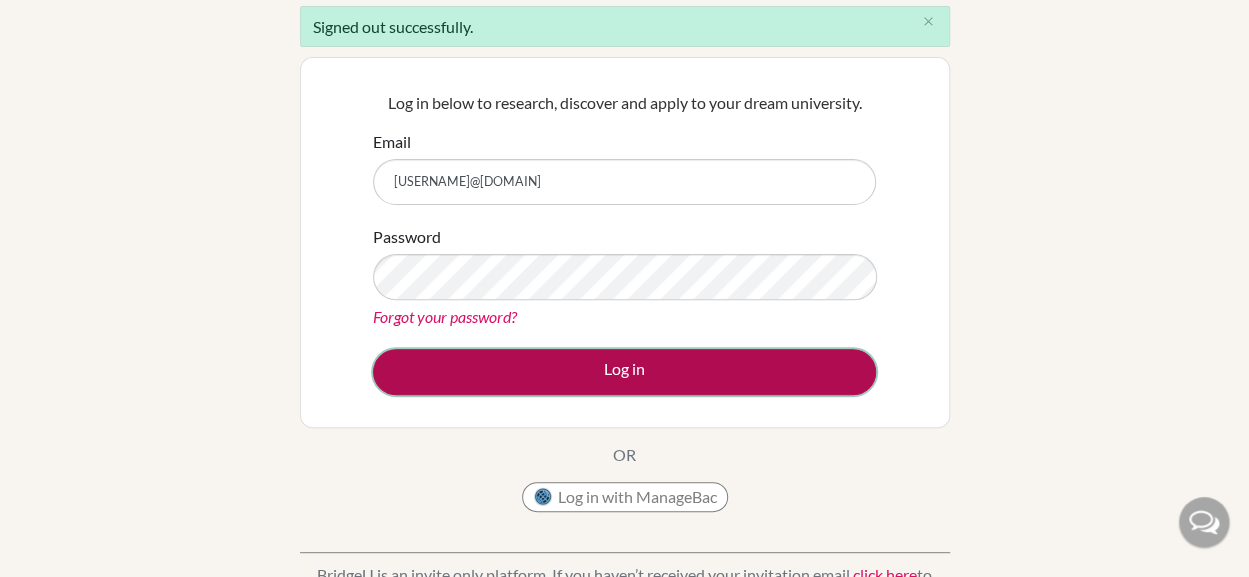 click on "Log in" at bounding box center [624, 372] 